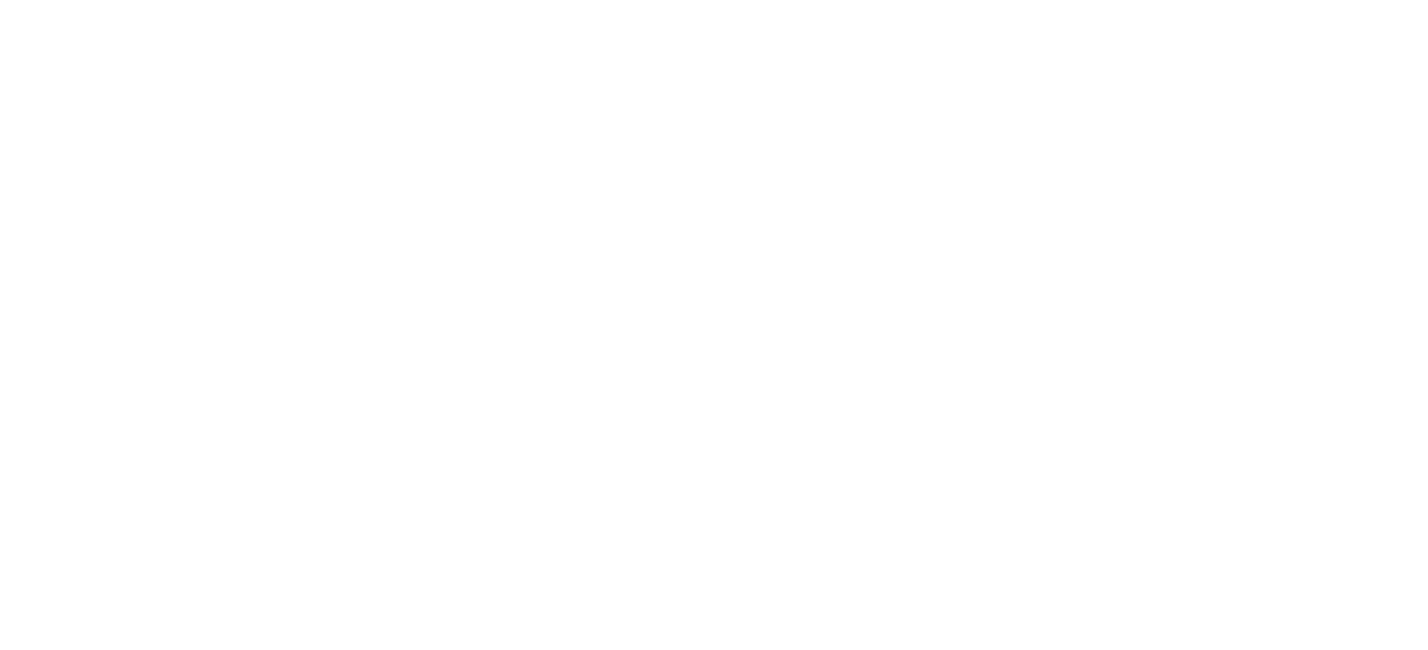 scroll, scrollTop: 0, scrollLeft: 0, axis: both 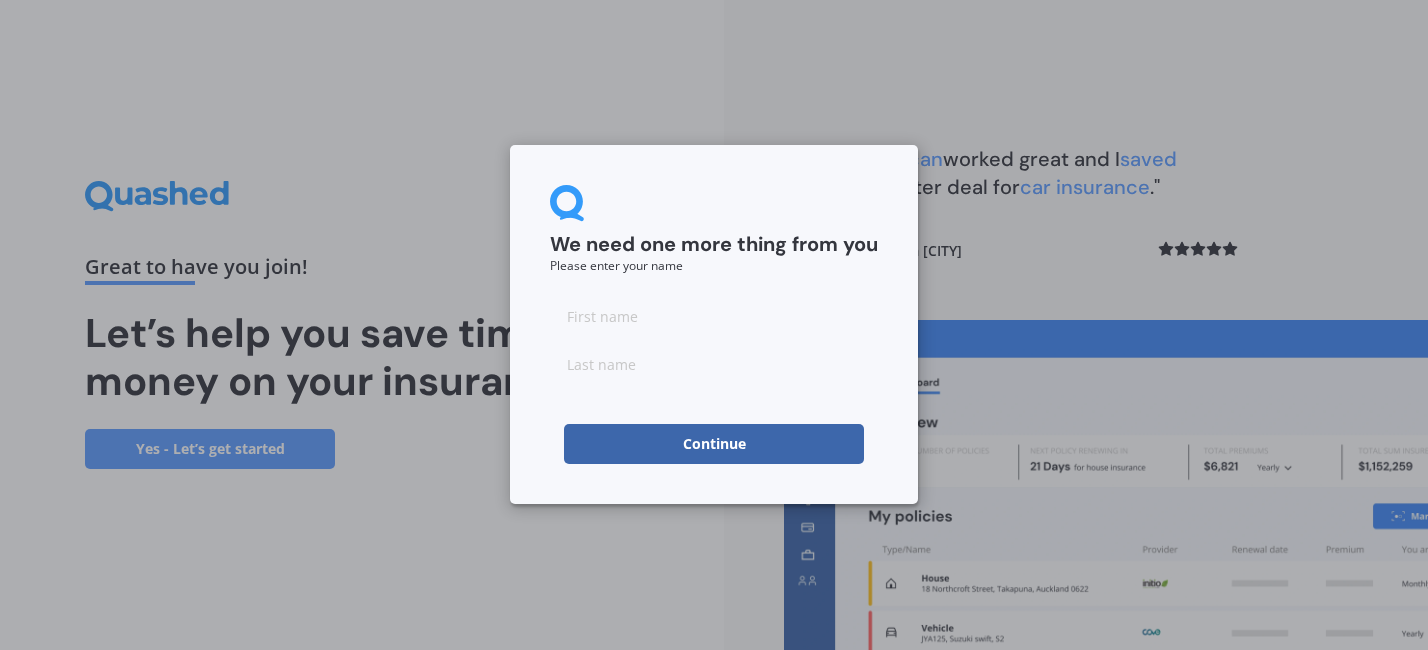 click at bounding box center [714, 364] 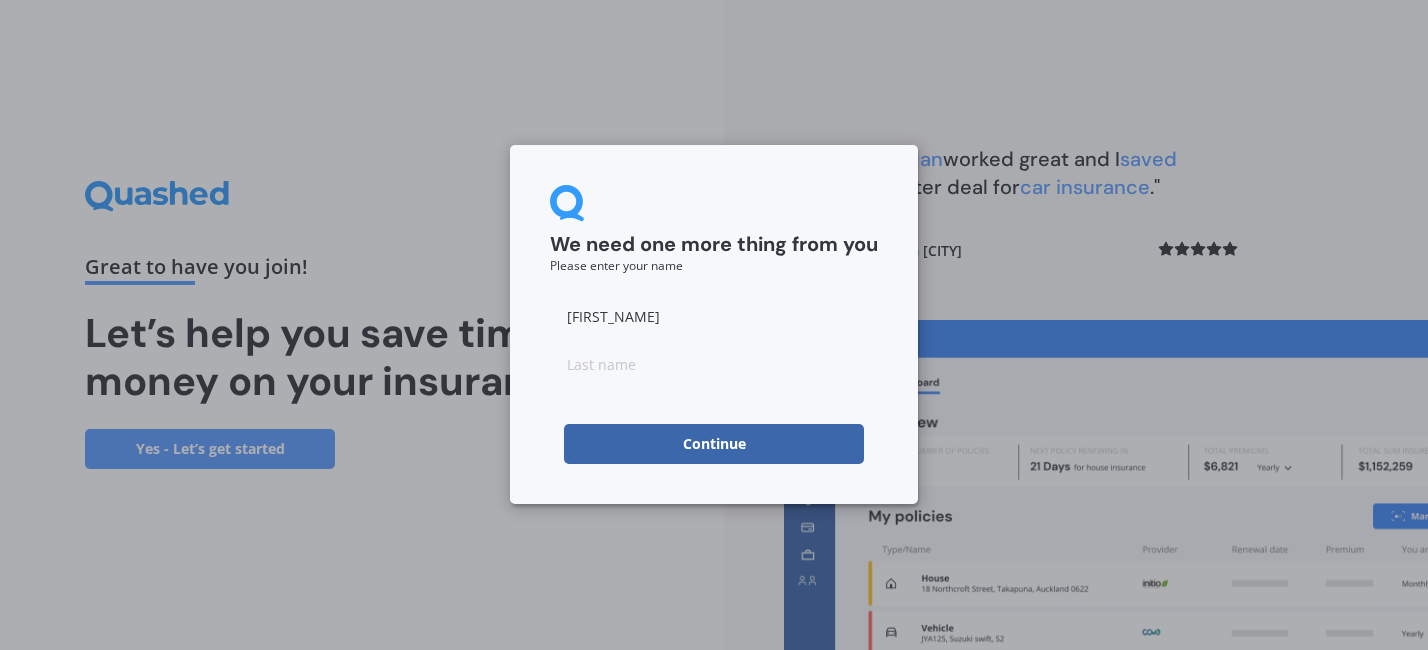 type on "[FIRST_NAME]" 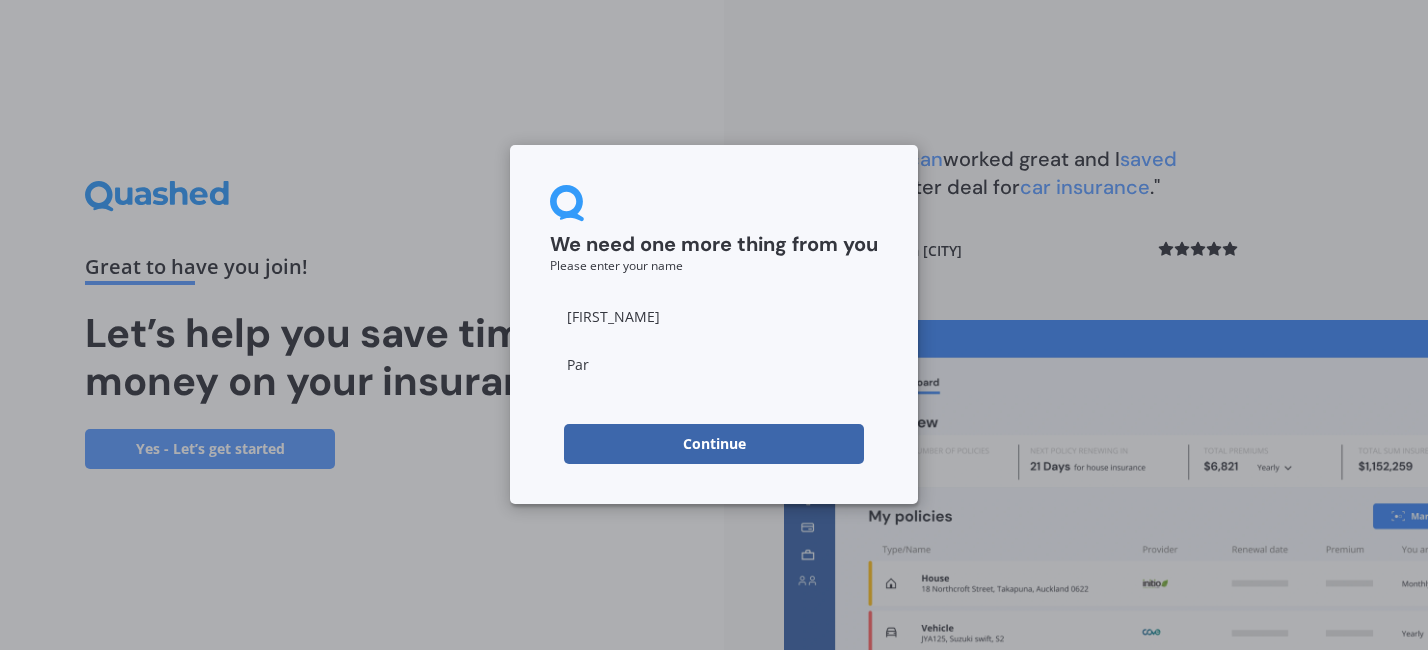 type on "Park" 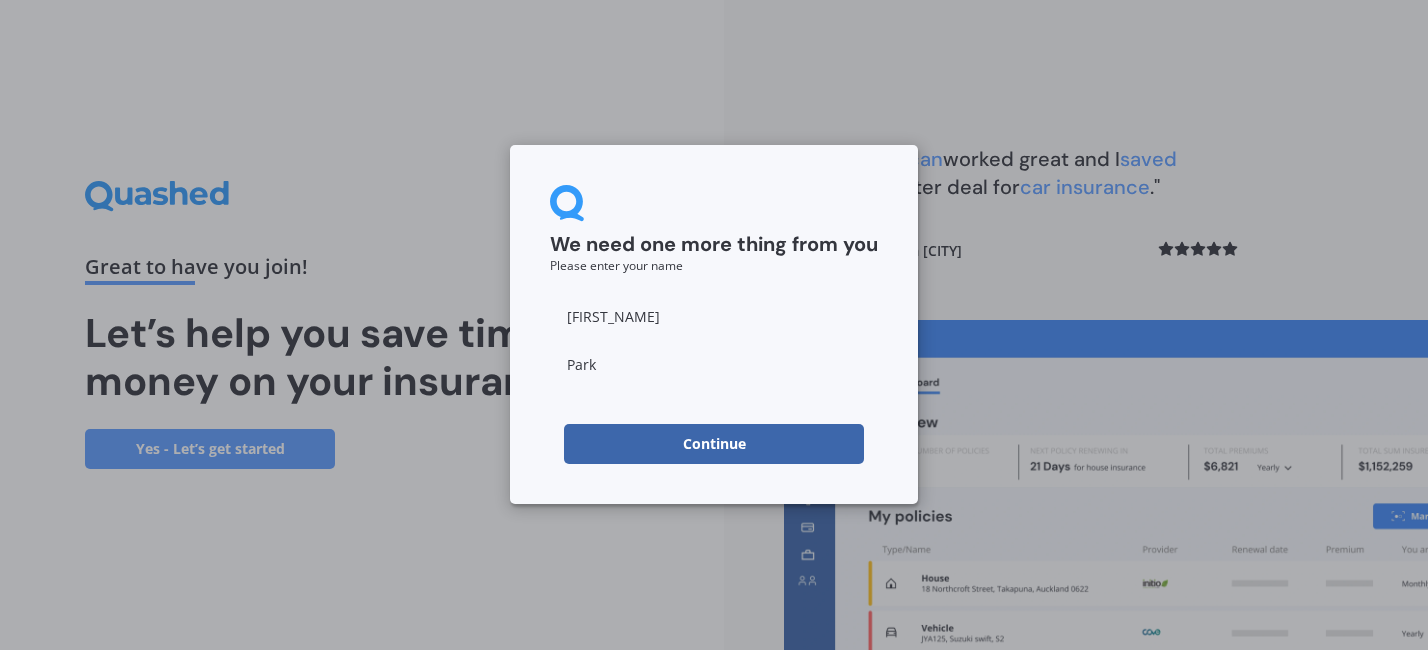 click on "Continue" at bounding box center [714, 444] 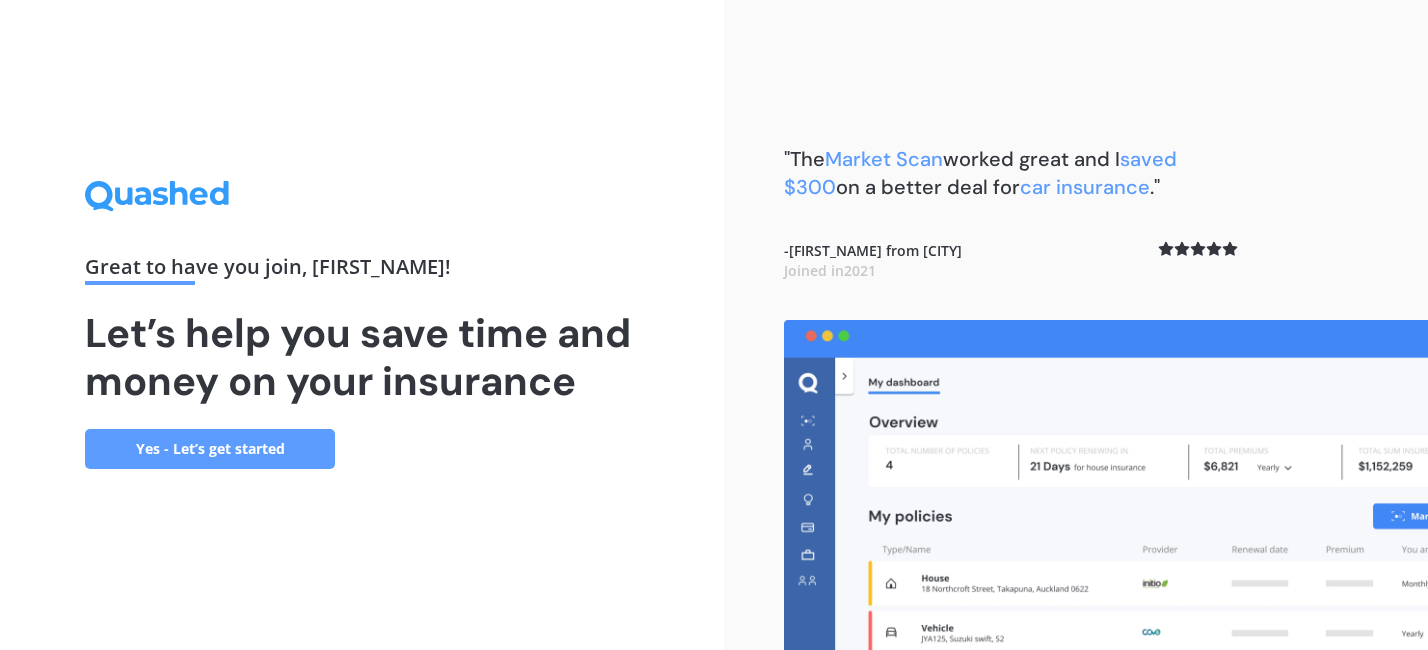 click on "Yes - Let’s get started" at bounding box center (210, 449) 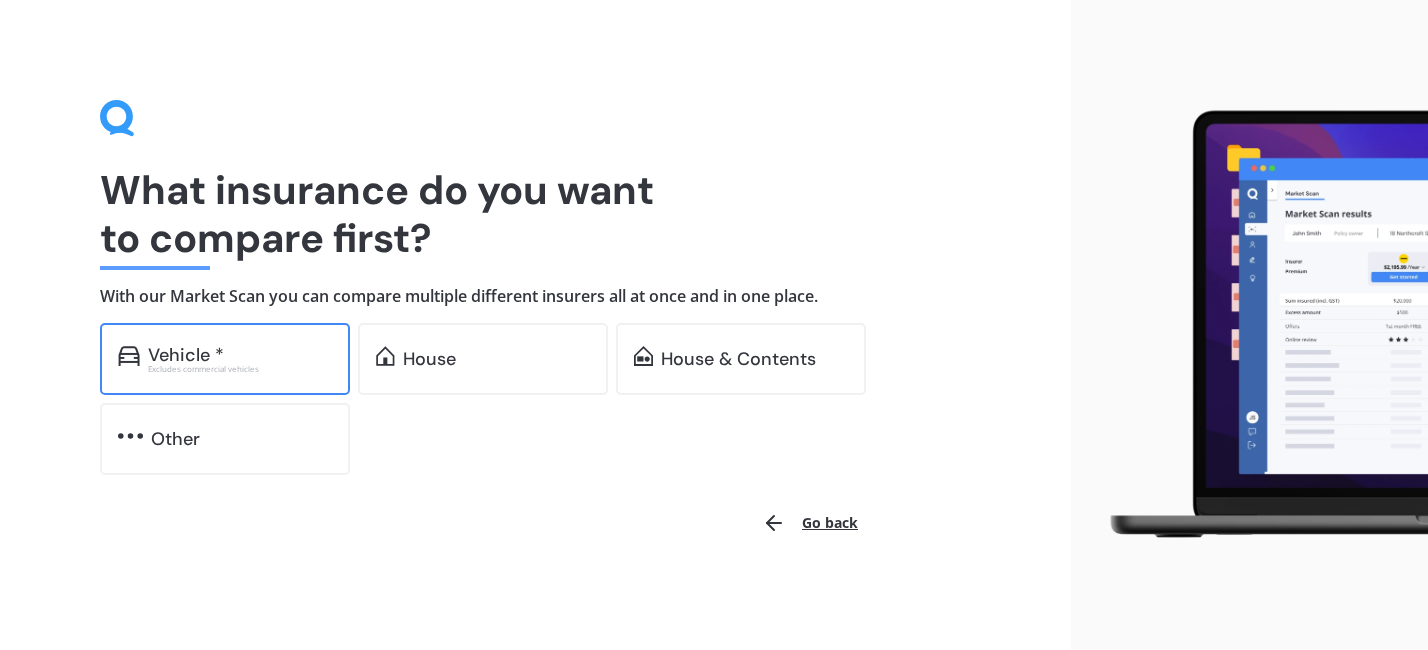 click on "Vehicle *" at bounding box center (240, 355) 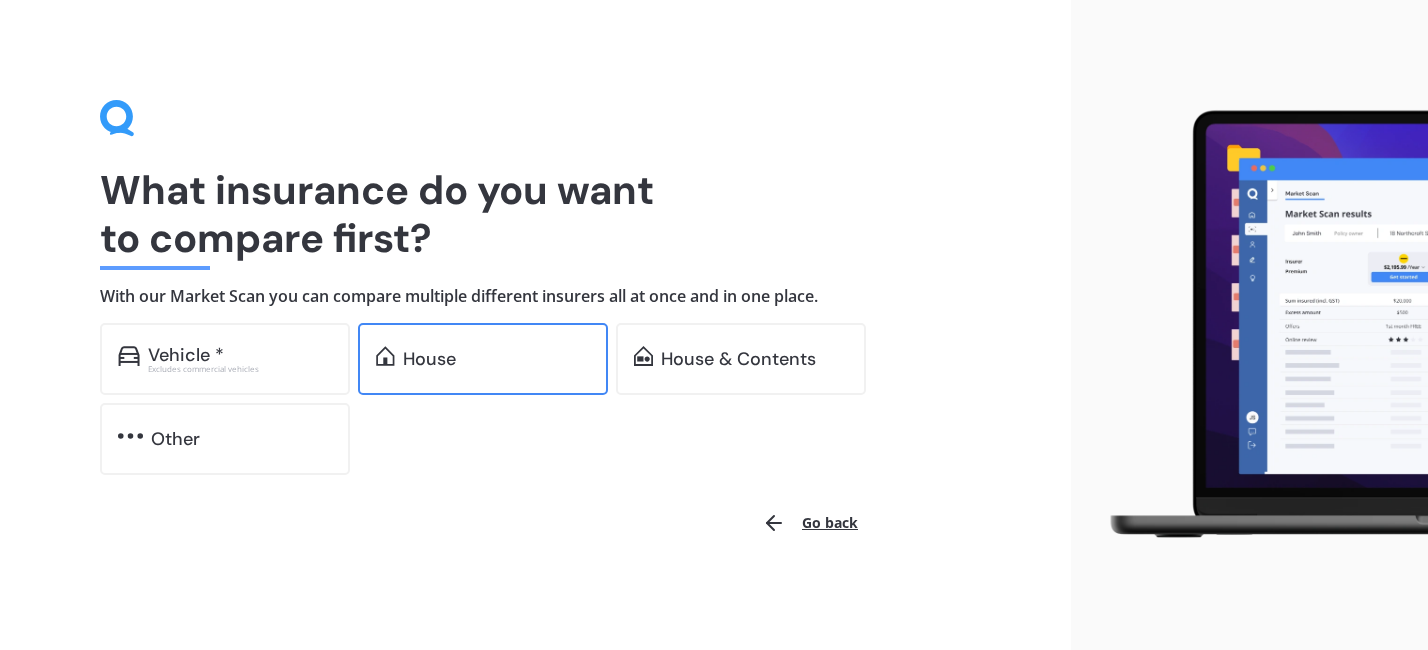 click on "House" at bounding box center (483, 359) 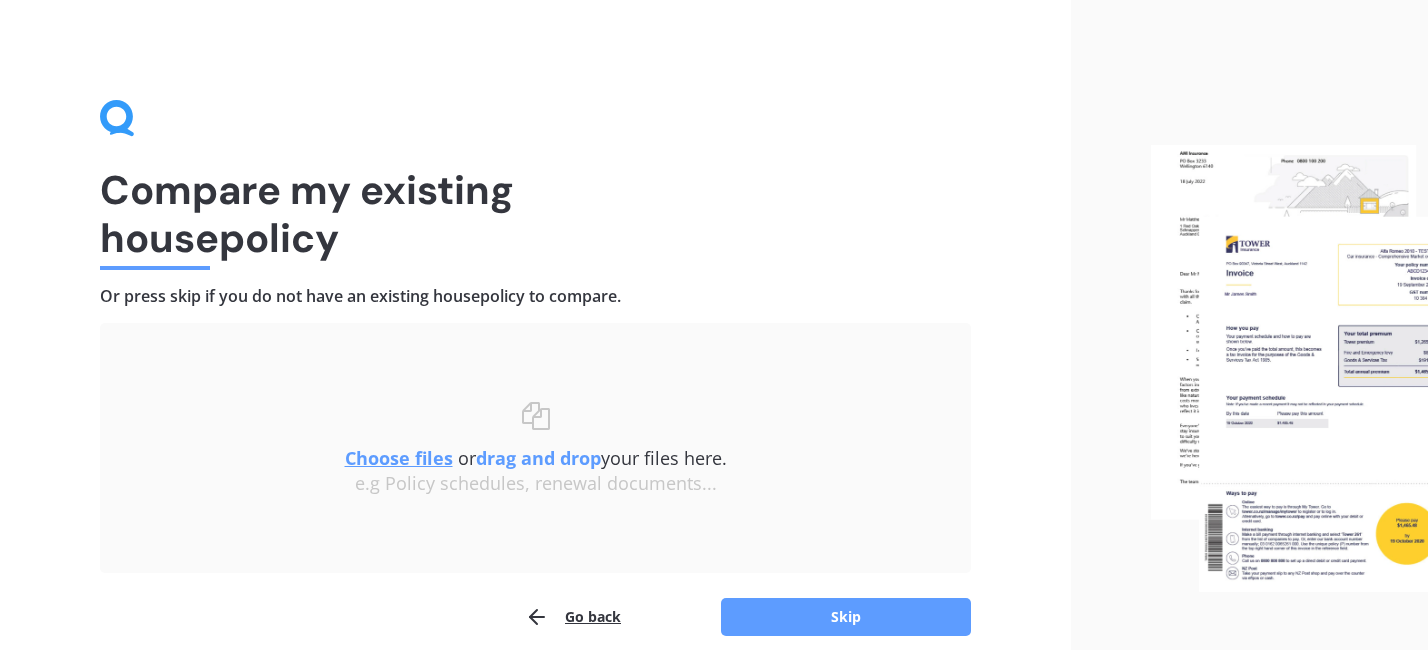 scroll, scrollTop: 86, scrollLeft: 0, axis: vertical 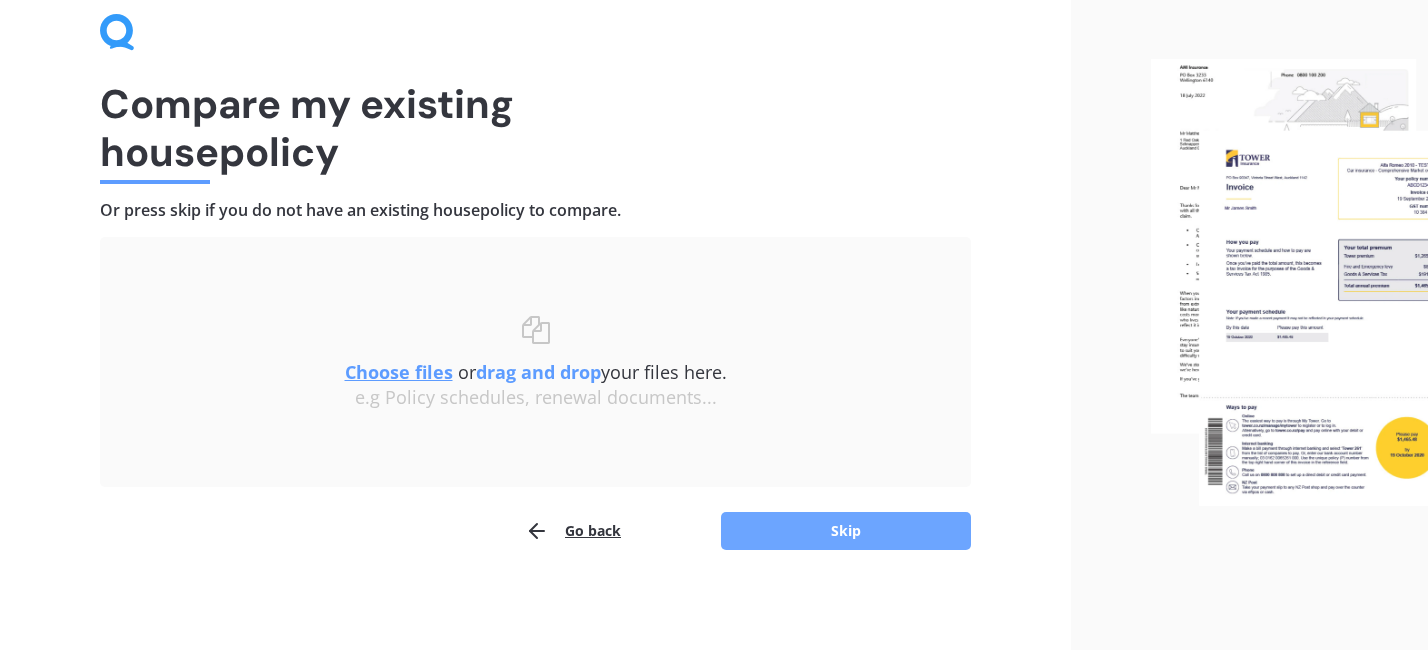 click on "Skip" at bounding box center [846, 531] 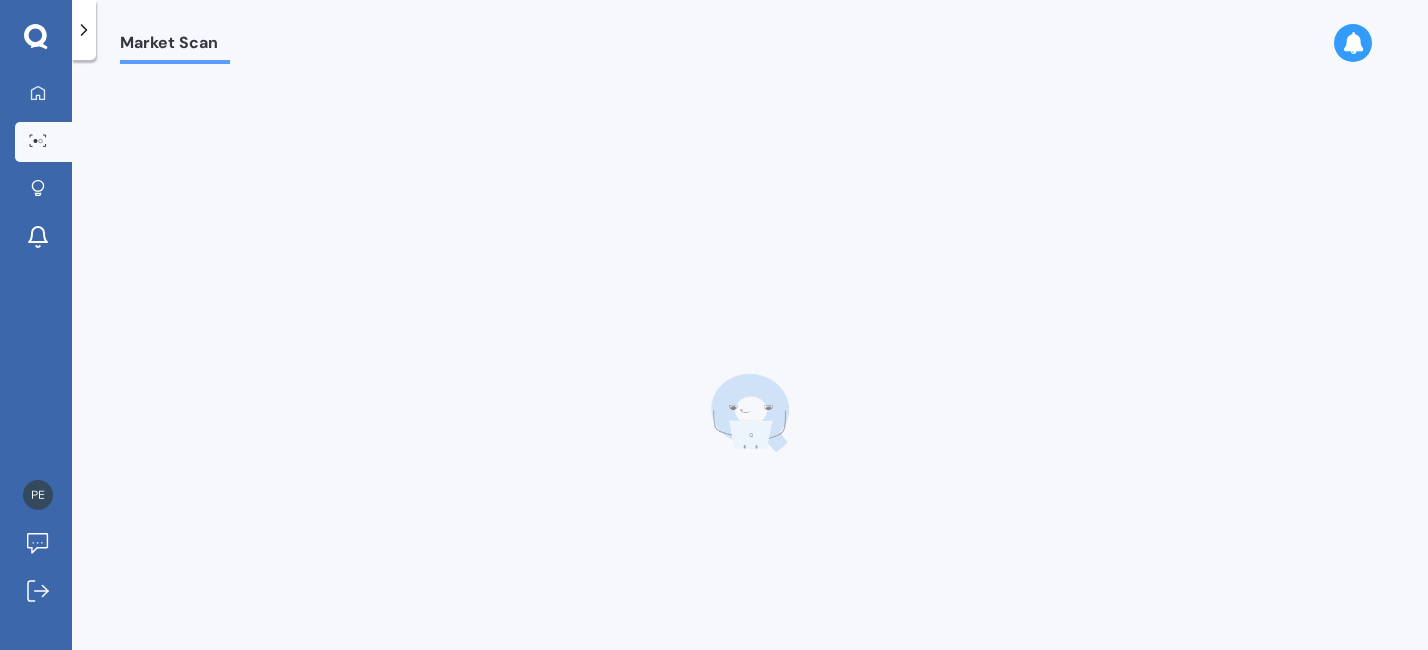 scroll, scrollTop: 0, scrollLeft: 0, axis: both 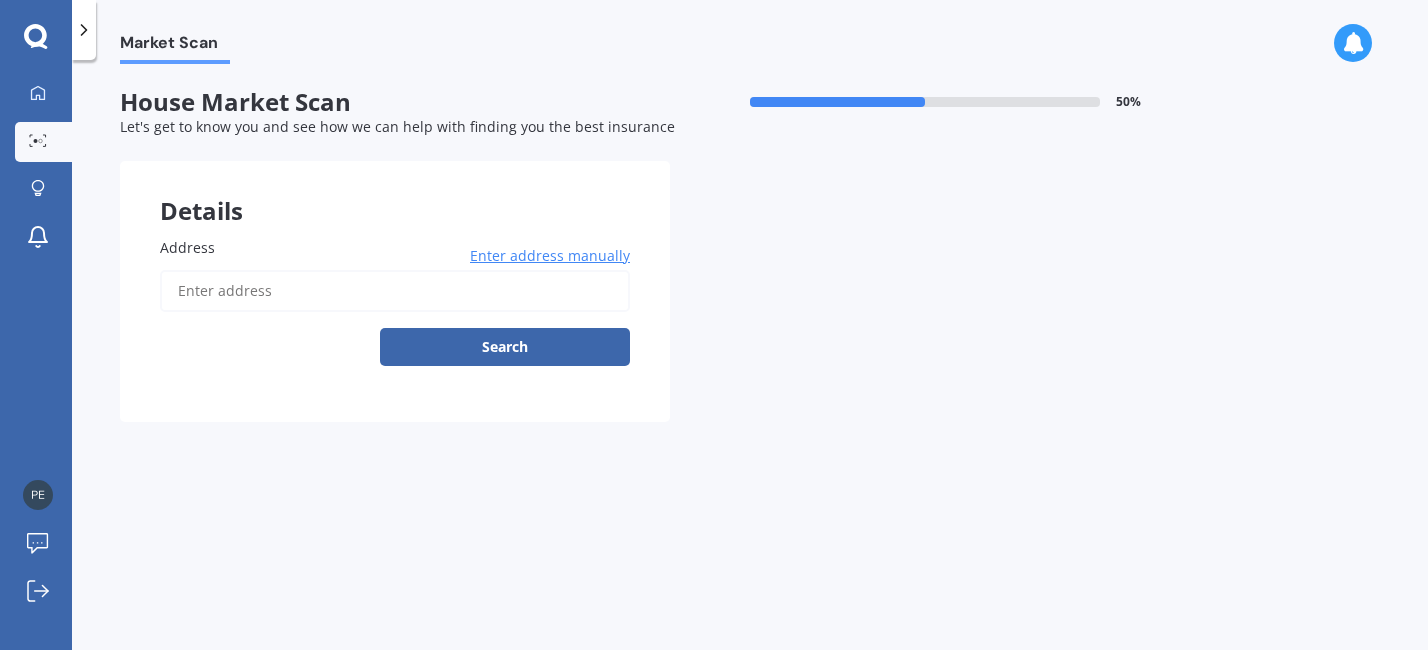 click on "Address" at bounding box center (395, 291) 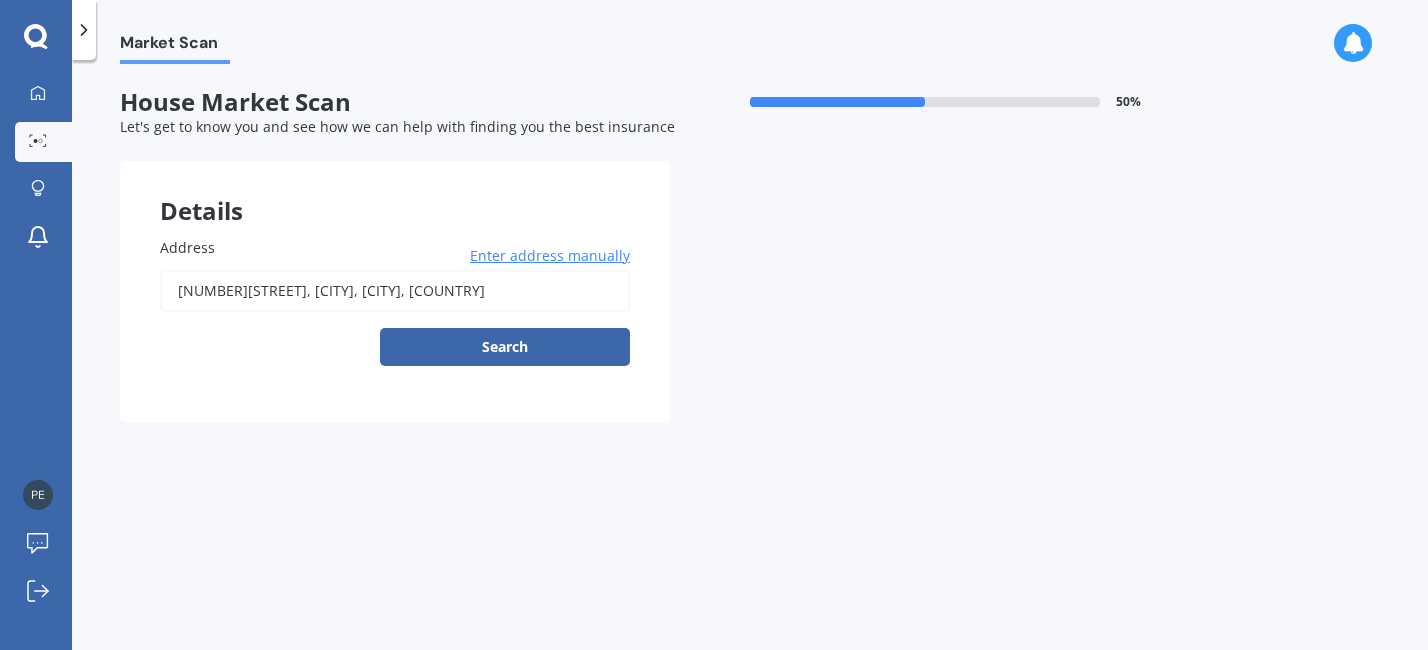 type on "[NUMBER][STREET], [CITY], [POSTAL_CODE]" 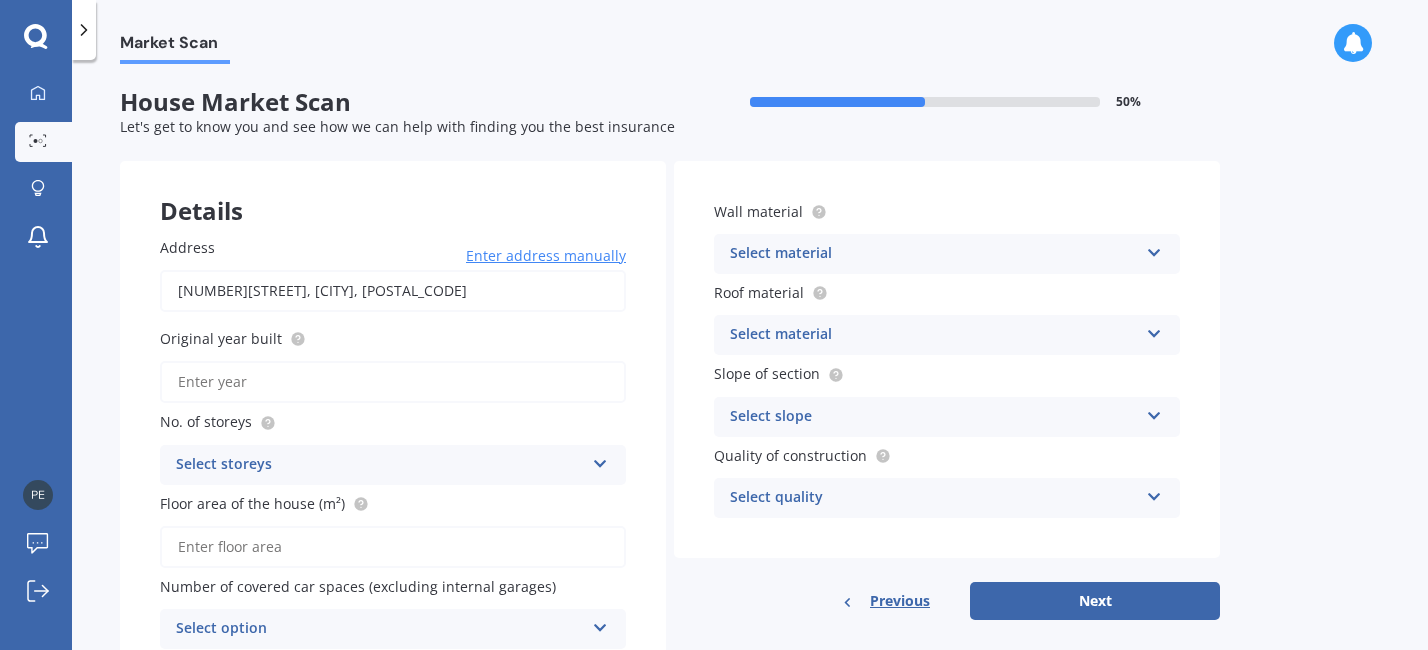scroll, scrollTop: 93, scrollLeft: 0, axis: vertical 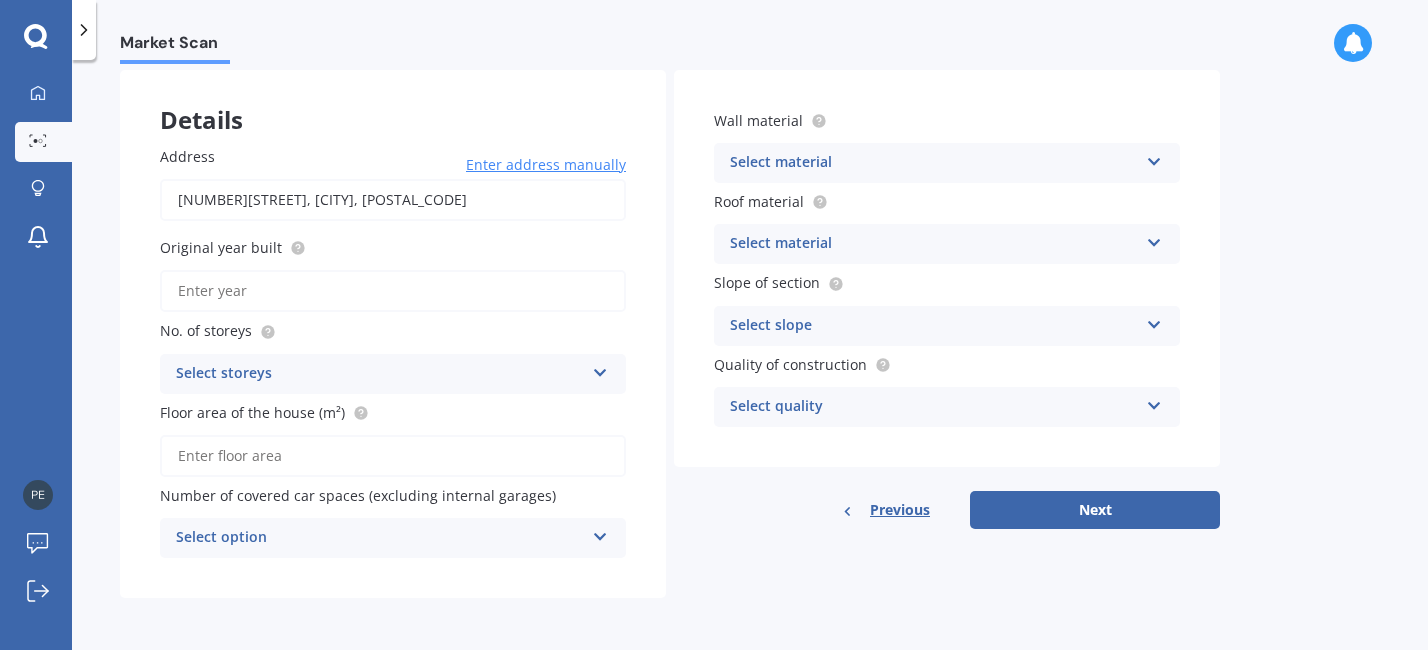 click on "Select storeys" at bounding box center [380, 374] 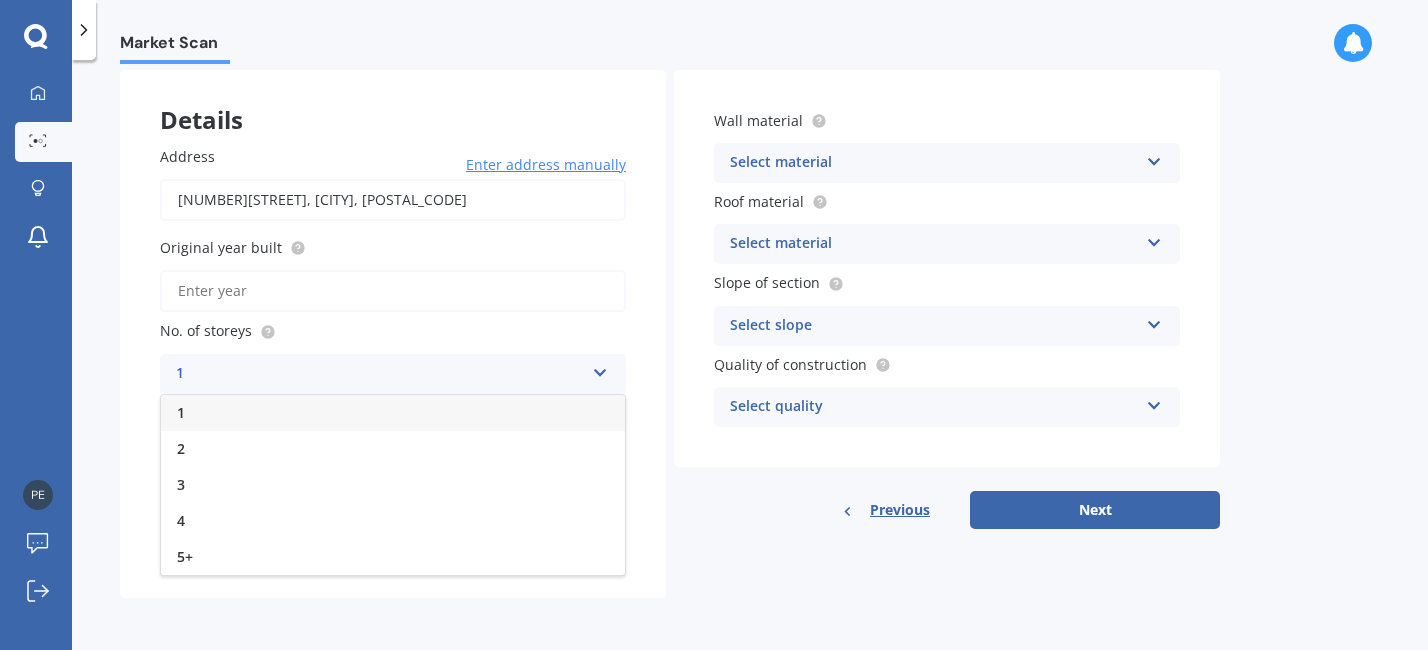 click on "1" at bounding box center [393, 413] 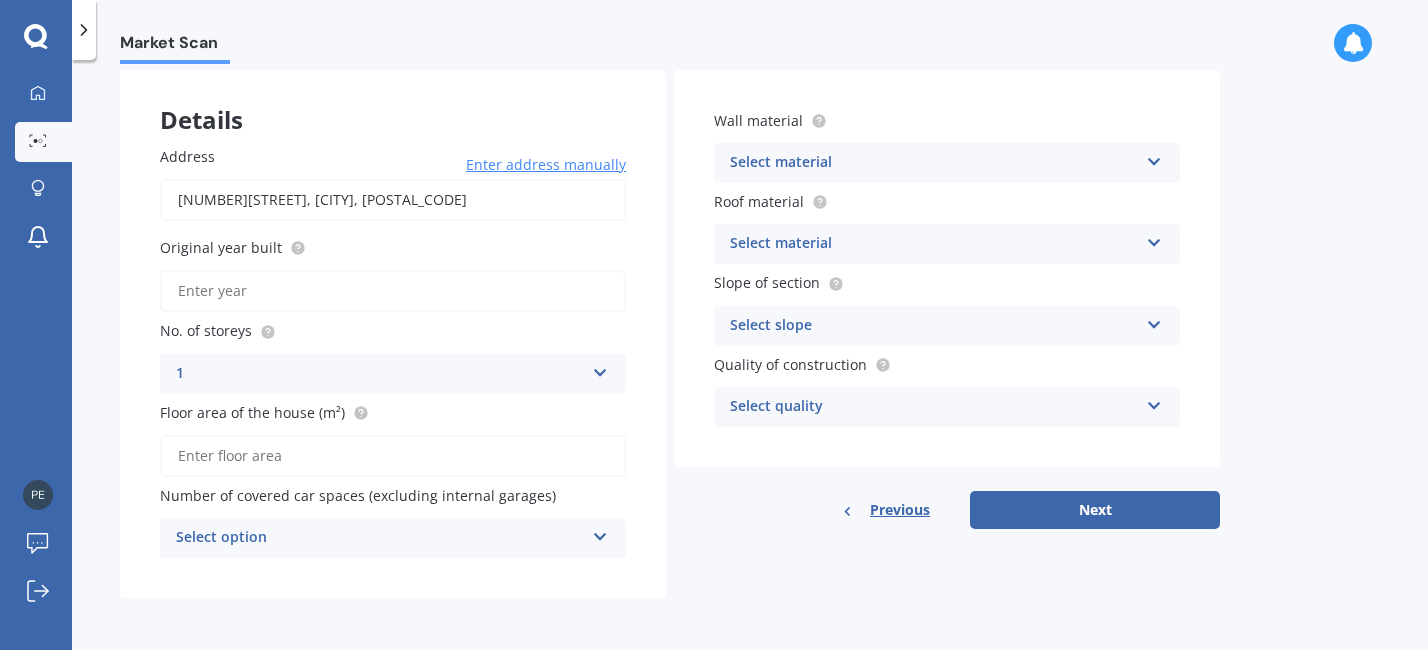 click on "Floor area of the house (m²)" at bounding box center (393, 456) 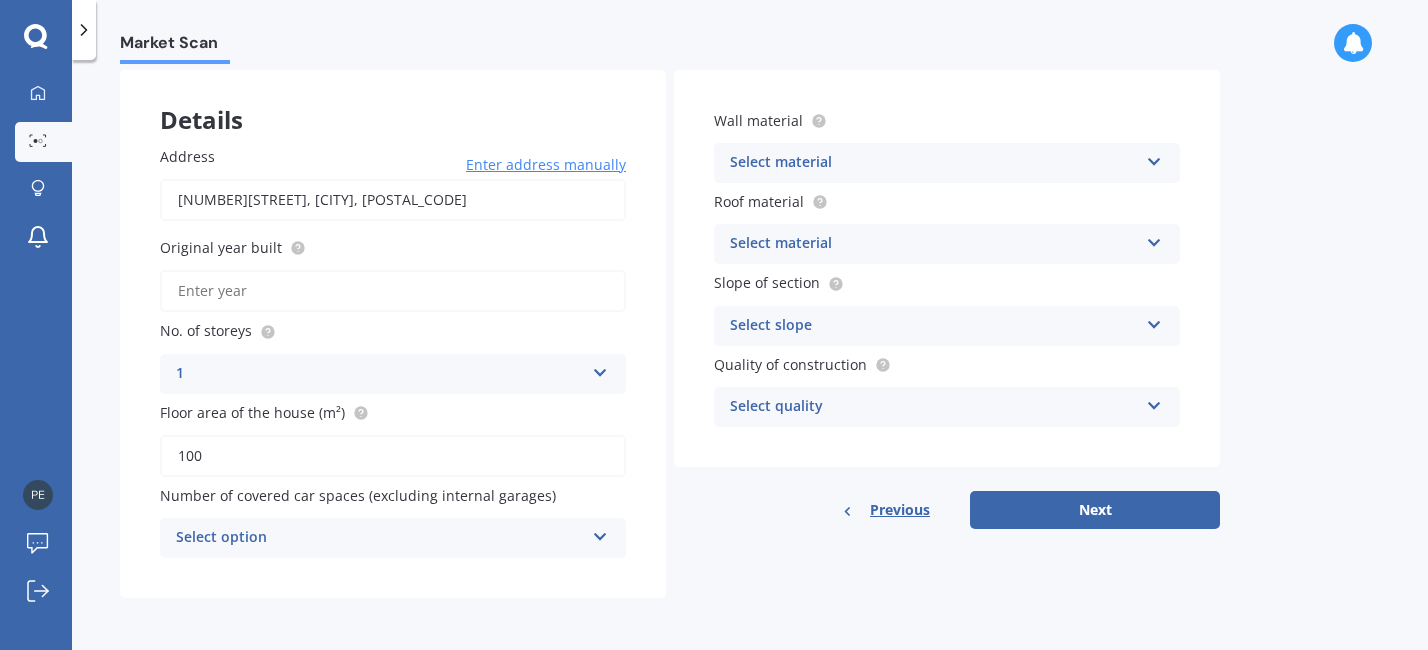 type on "100" 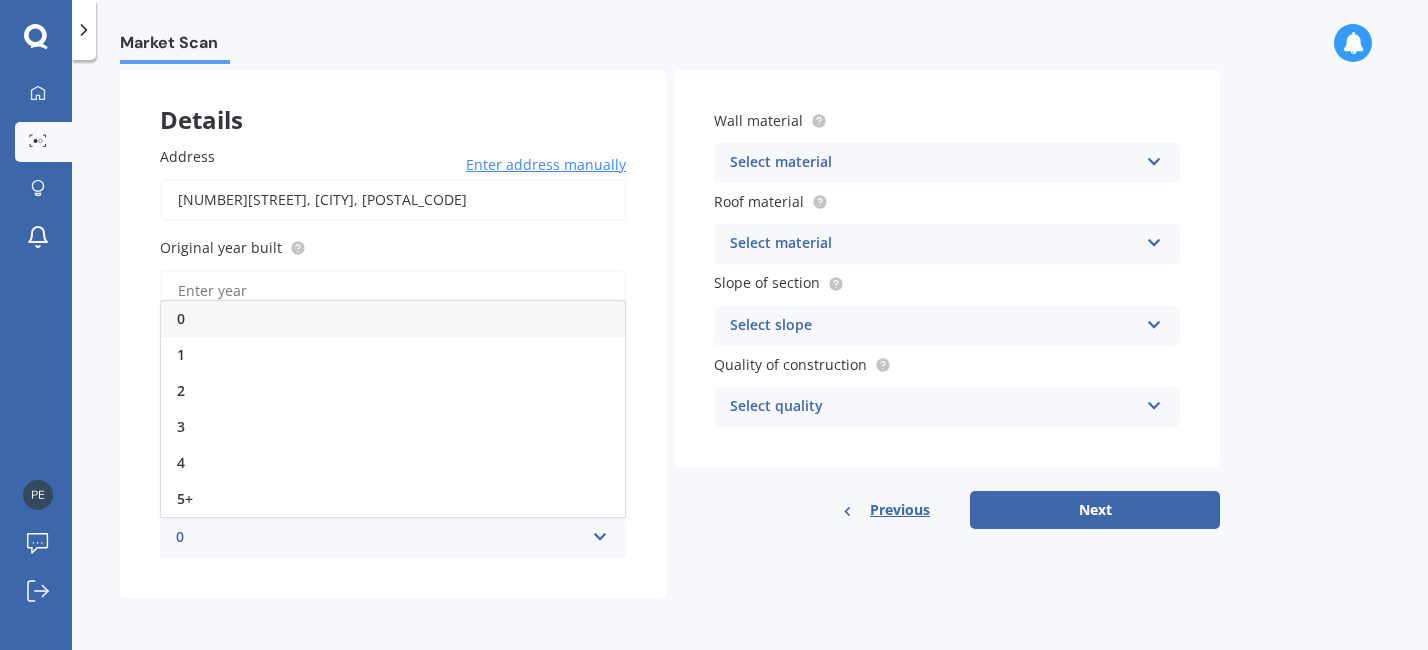 click on "Address [NUMBER][STREET], [CITY], [POSTAL_CODE] Enter address manually Search Original year built No. of storeys 1 1 2 3 4 5+ Floor area of the house (m²) 100 Number of covered car spaces (excluding internal garages) 0 0 1 2 3 4 5+" at bounding box center [393, 352] 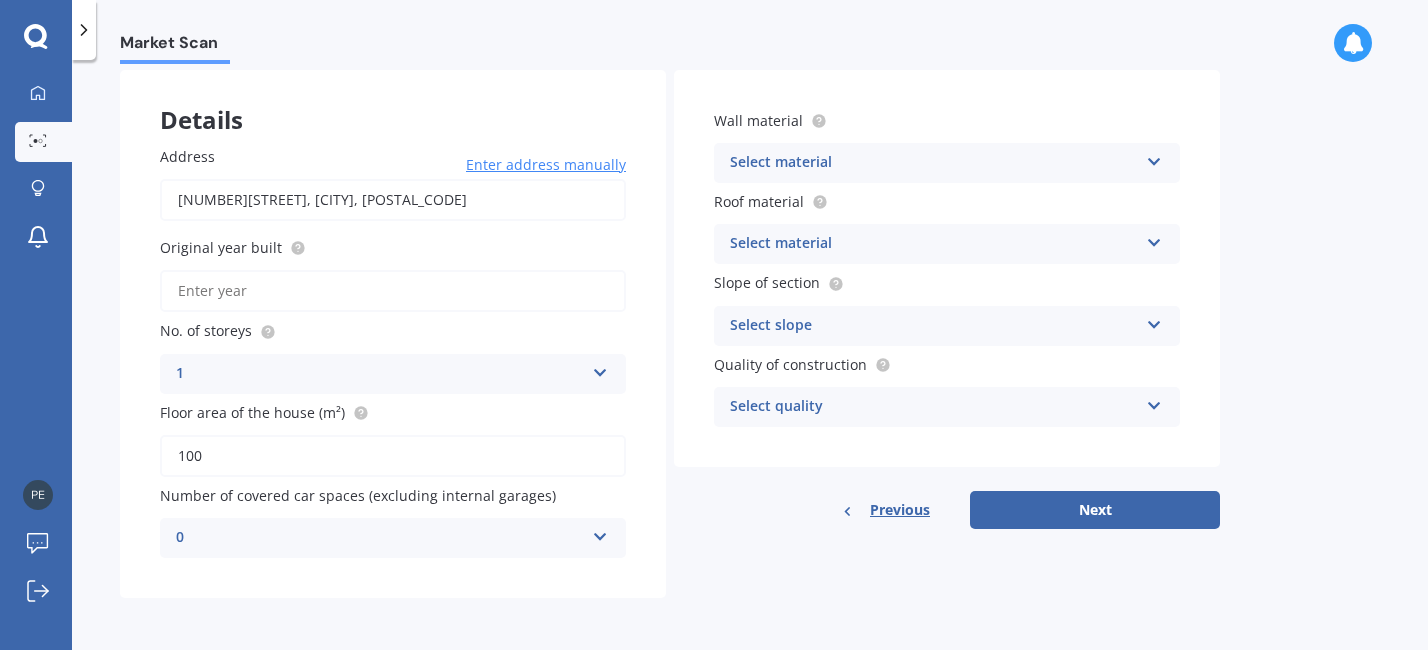 click on "0" at bounding box center (380, 538) 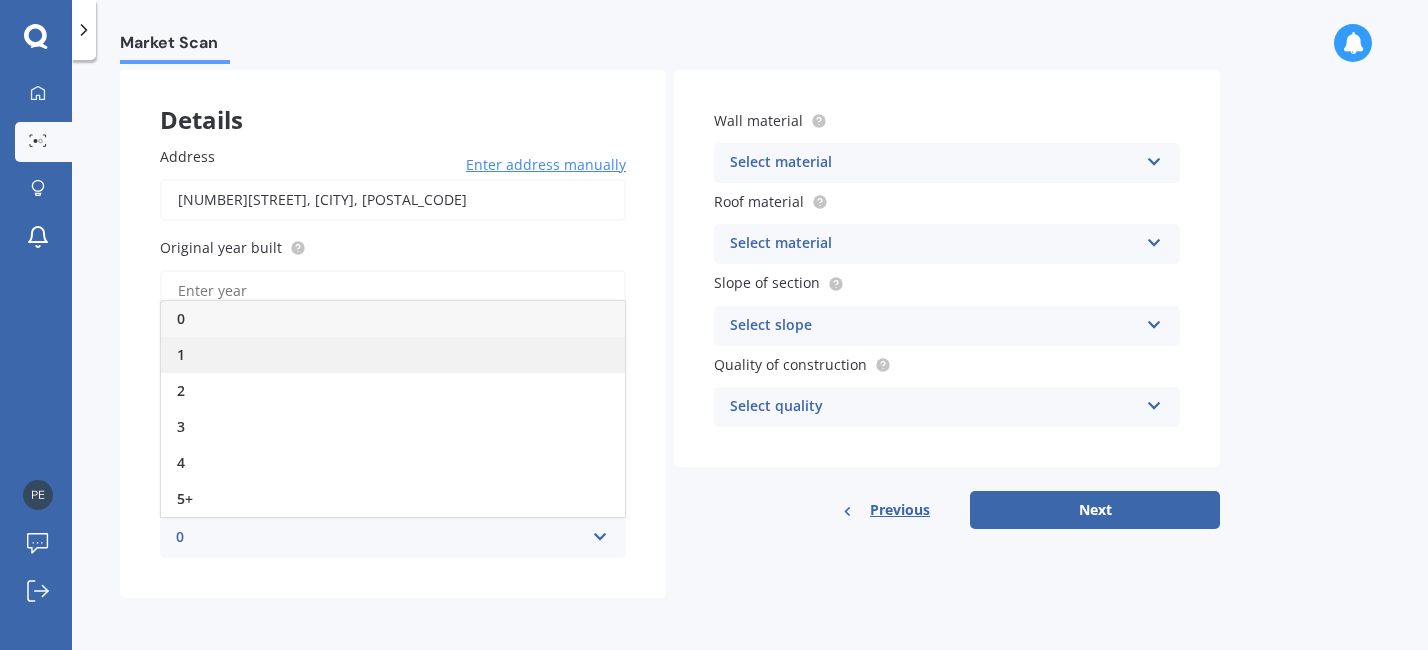 click on "1" at bounding box center [393, 355] 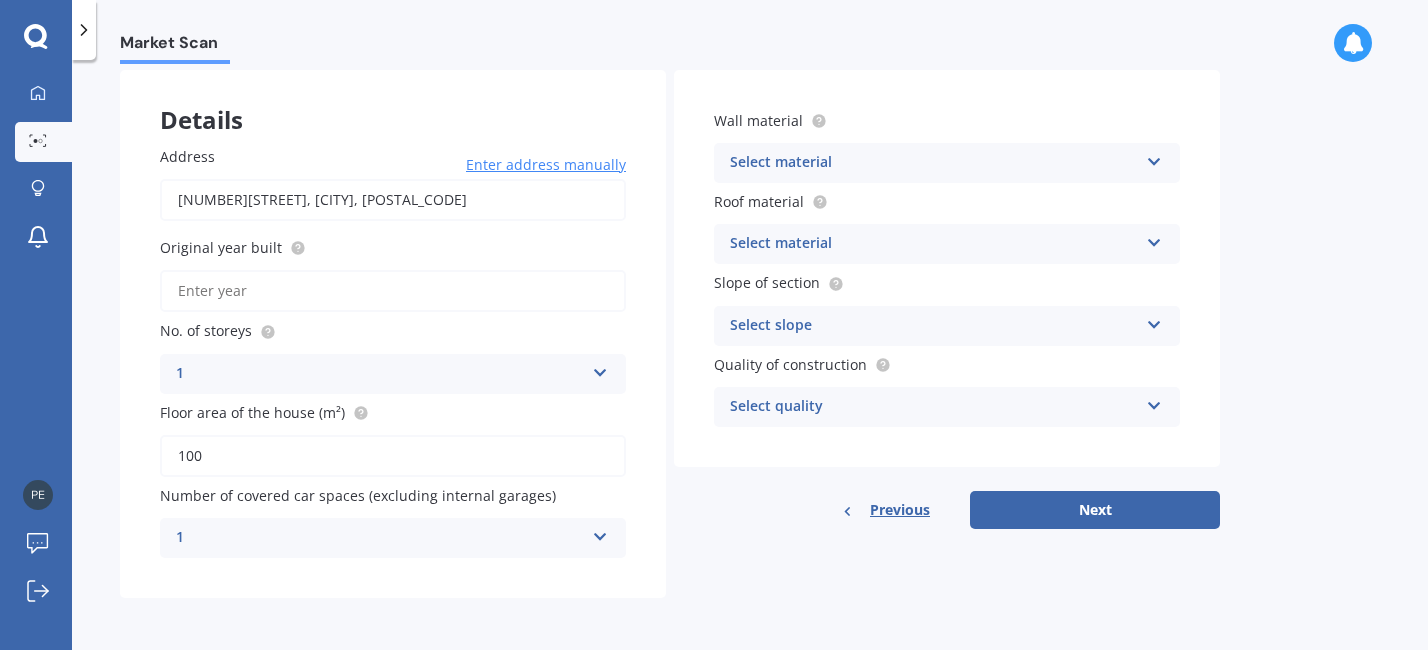 click on "Market Scan House Market Scan 50 % Let's get to know you and see how we can help with finding you the best insurance Details Address [NUMBER][STREET], [CITY], [POSTAL_CODE] Enter address manually Search Original year built No. of storeys 1 1 2 3 4 5+ Floor area of the house (m²) 100 Number of covered car spaces (excluding internal garages) 1 0 1 2 3 4 5+ Wall material Select material Artificial weatherboard/plank cladding Blockwork Brick veneer Double brick Mud brick Other Rockcote/EPS Sheet cladding Solid brickwork Stonework solid Stonework veneer Stucco Weatherboard/plank cladding Roof material Select material Flat fibre cement Flat membrane Flat metal covering Pitched concrete tiles Pitched fibre cement covering Pitched metal covering Pitched slate Pitched terracotta tiles Pitched timber shingles Other Slope of section Select slope Flat or gentle slope (up to about 5°) Moderate slope (about 15°) Severe slope (35° or more) Quality of construction Select quality Standard High Prestige Previous" at bounding box center (750, 359) 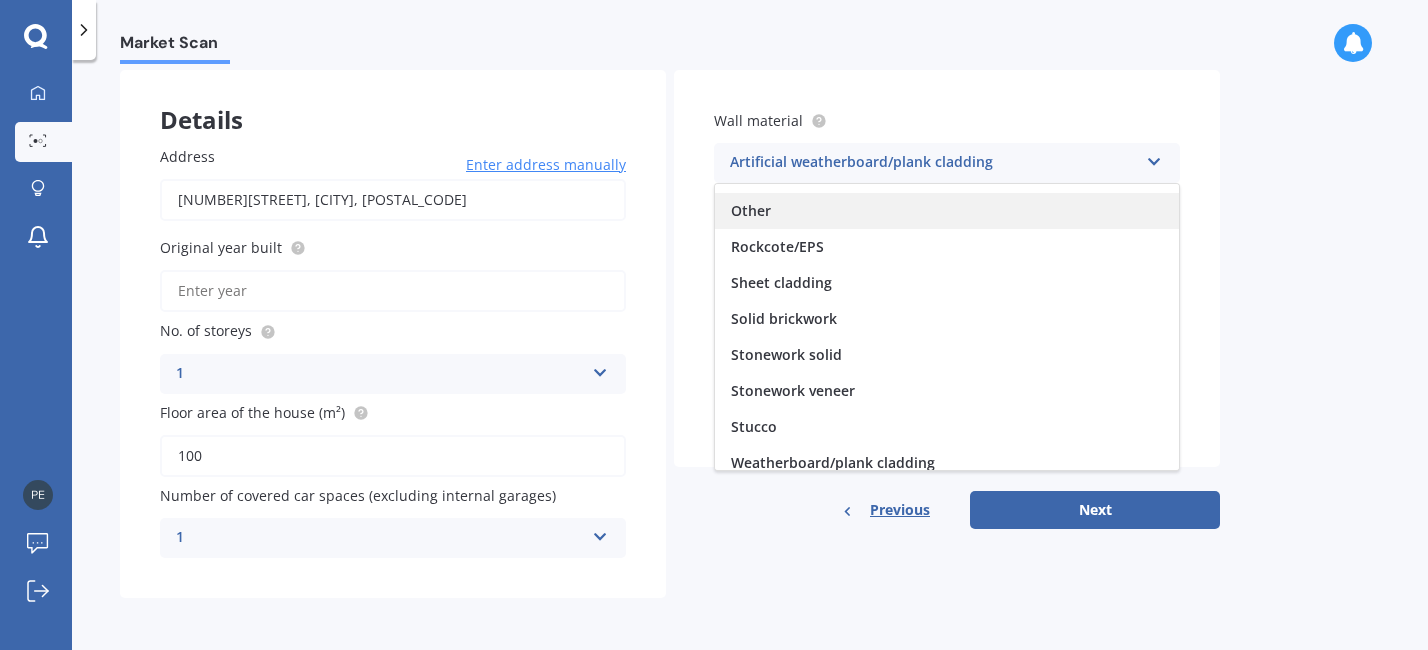 scroll, scrollTop: 182, scrollLeft: 0, axis: vertical 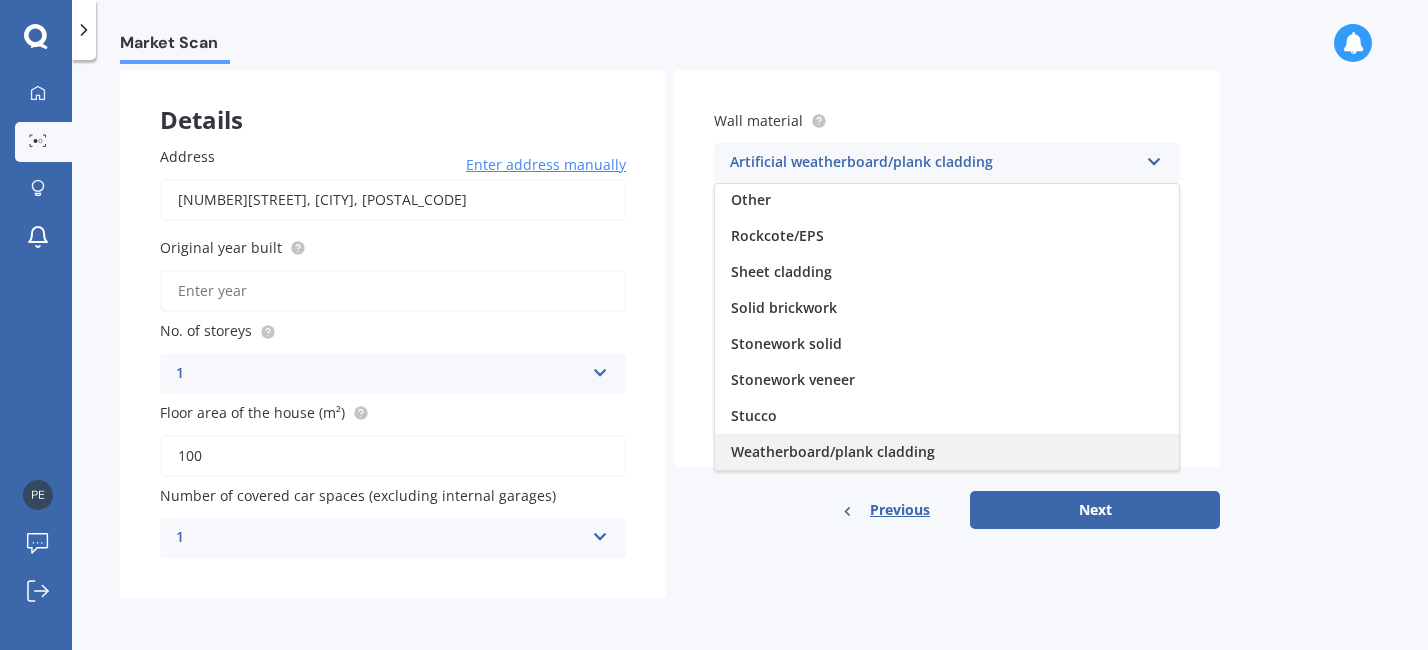 click on "Weatherboard/plank cladding" at bounding box center (947, 452) 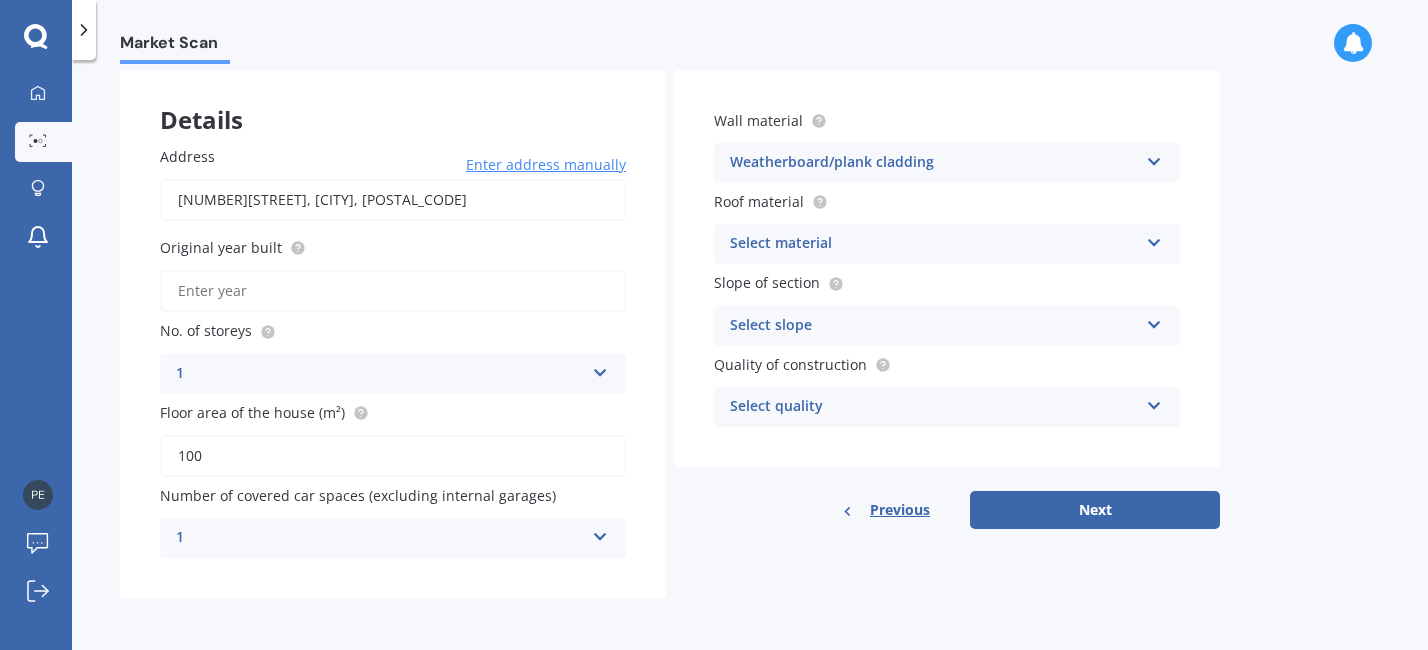 click on "Select material" at bounding box center (934, 244) 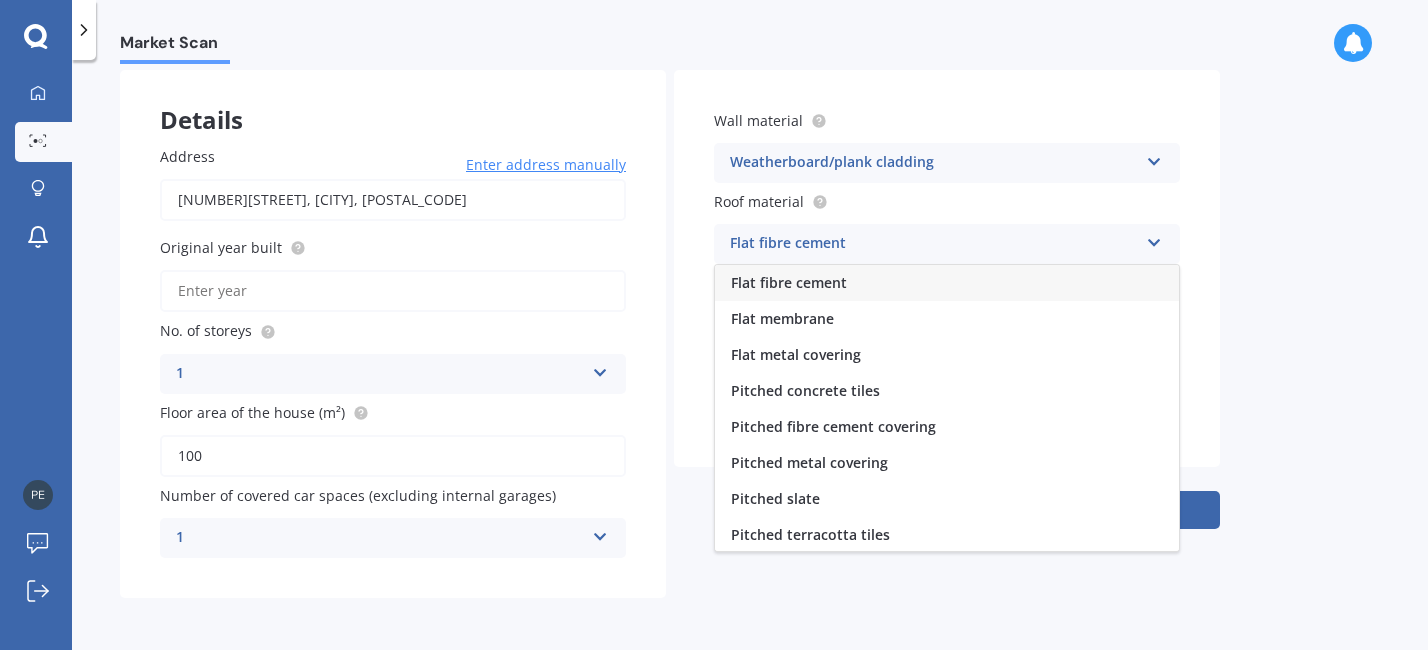 click on "Market Scan House Market Scan 50 % Let's get to know you and see how we can help with finding you the best insurance Details Address [NUMBER][STREET], [CITY], [POSTAL_CODE] Enter address manually Search Original year built No. of storeys 1 1 2 3 4 5+ Floor area of the house (m²) 100 Number of covered car spaces (excluding internal garages) 1 0 1 2 3 4 5+ Wall material Weatherboard/plank cladding Artificial weatherboard/plank cladding Blockwork Brick veneer Double brick Mud brick Other Rockcote/EPS Sheet cladding Solid brickwork Stonework solid Stonework veneer Stucco Weatherboard/plank cladding Roof material Flat fibre cement Flat fibre cement Flat membrane Flat metal covering Pitched concrete tiles Pitched fibre cement covering Pitched metal covering Pitched slate Pitched terracotta tiles Pitched timber shingles Other Slope of section Select slope Flat or gentle slope (up to about 5°) Moderate slope (about 15°) Severe slope (35° or more) Quality of construction Select quality Standard High Next" at bounding box center [750, 359] 